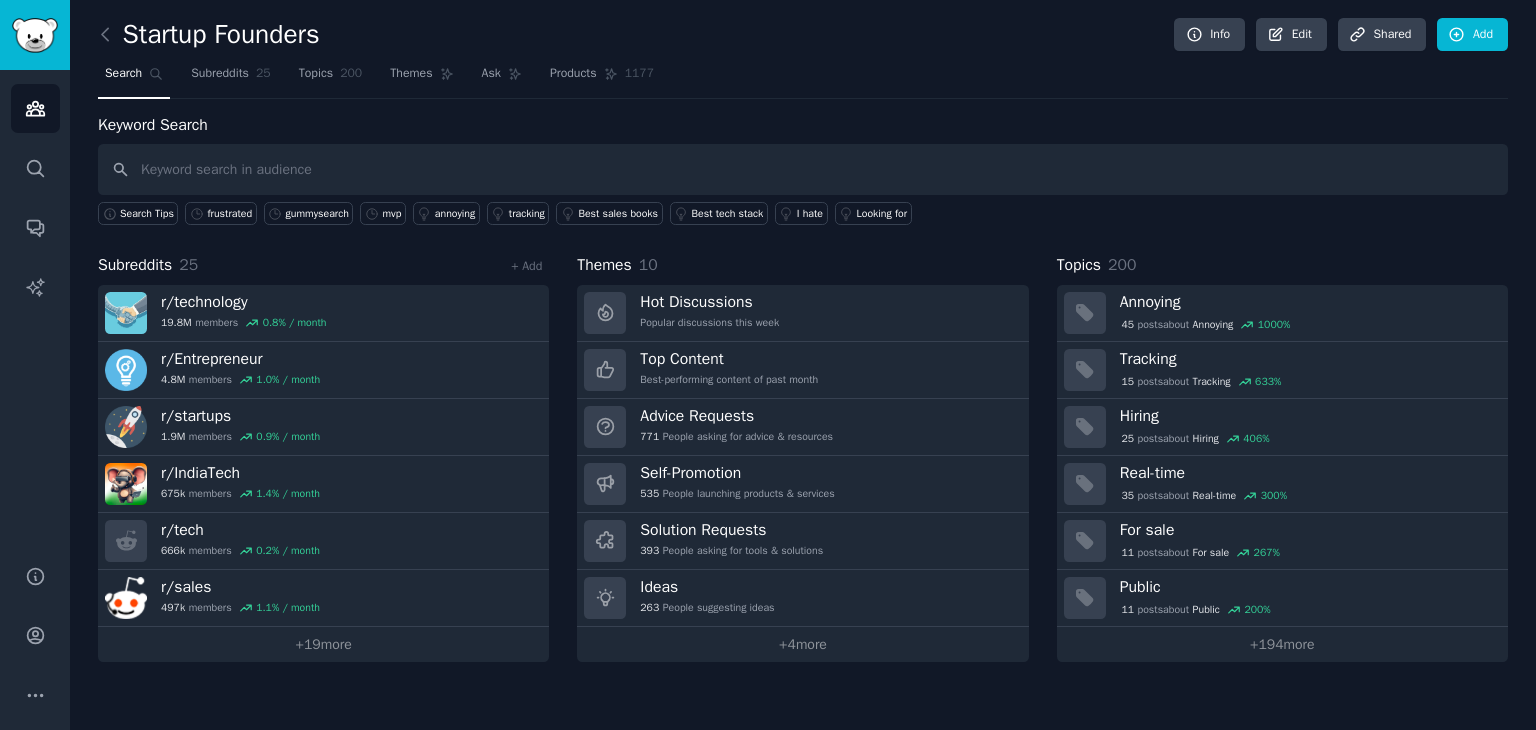 scroll, scrollTop: 0, scrollLeft: 0, axis: both 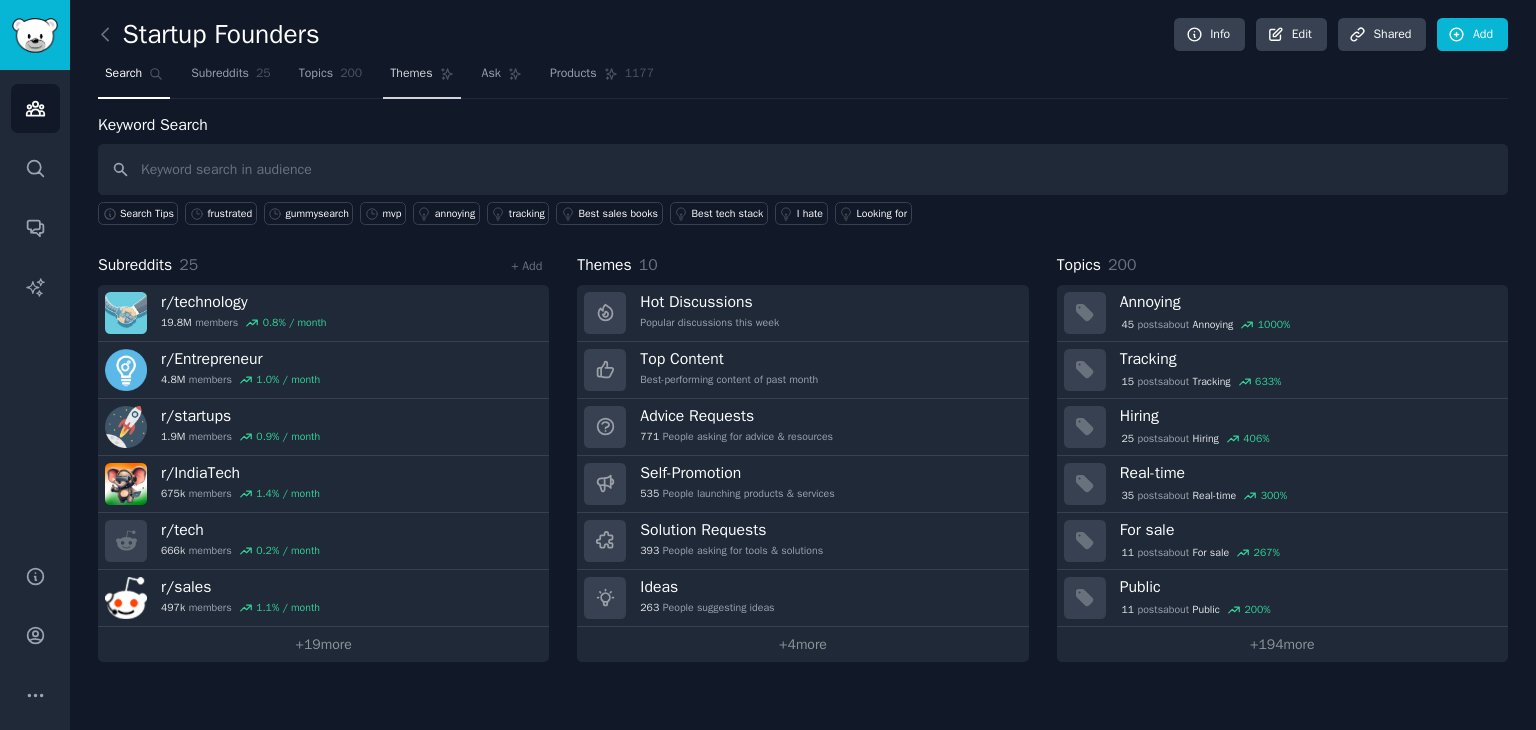 click on "Themes" at bounding box center [411, 74] 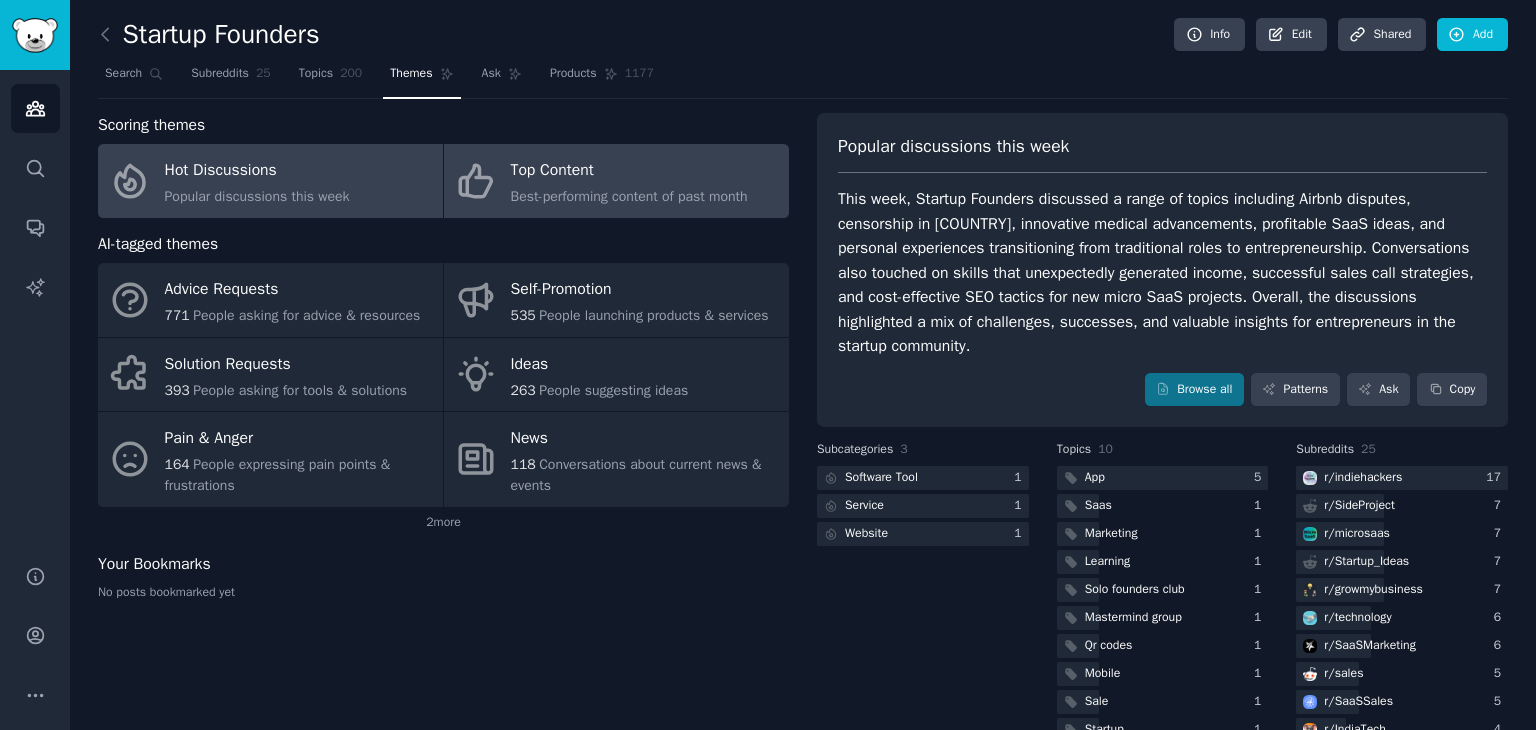 click on "Top Content" at bounding box center (629, 171) 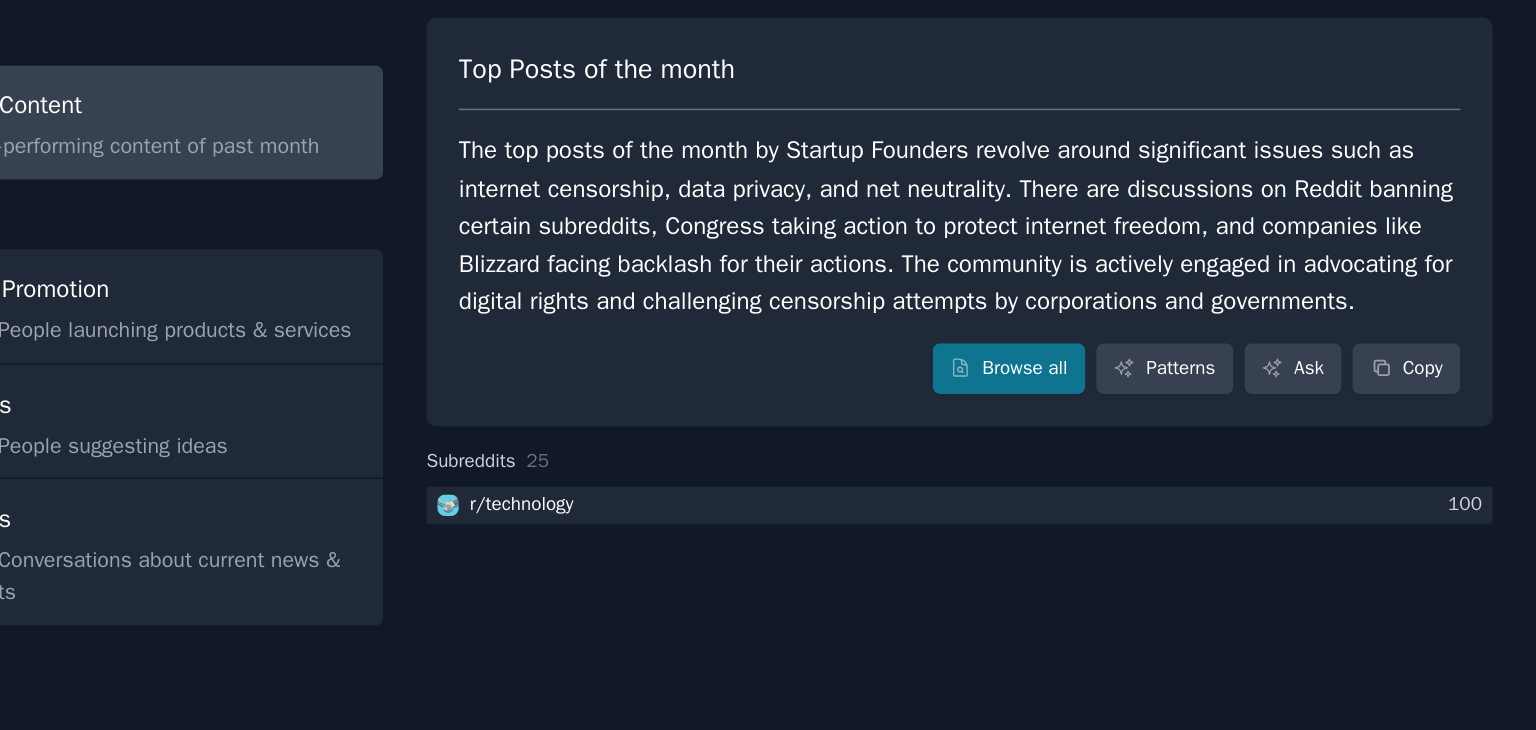 scroll, scrollTop: 0, scrollLeft: 0, axis: both 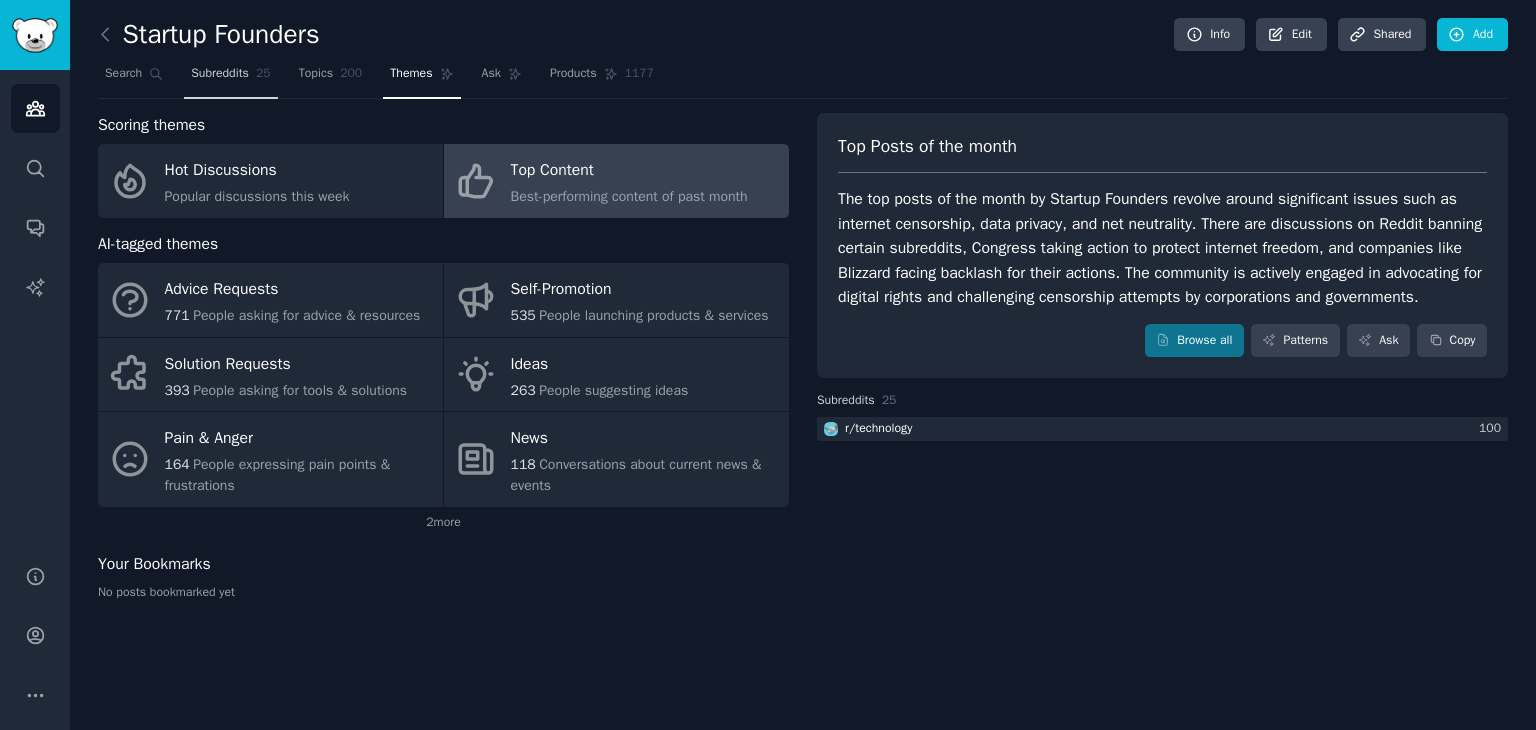 click on "Subreddits" at bounding box center (220, 74) 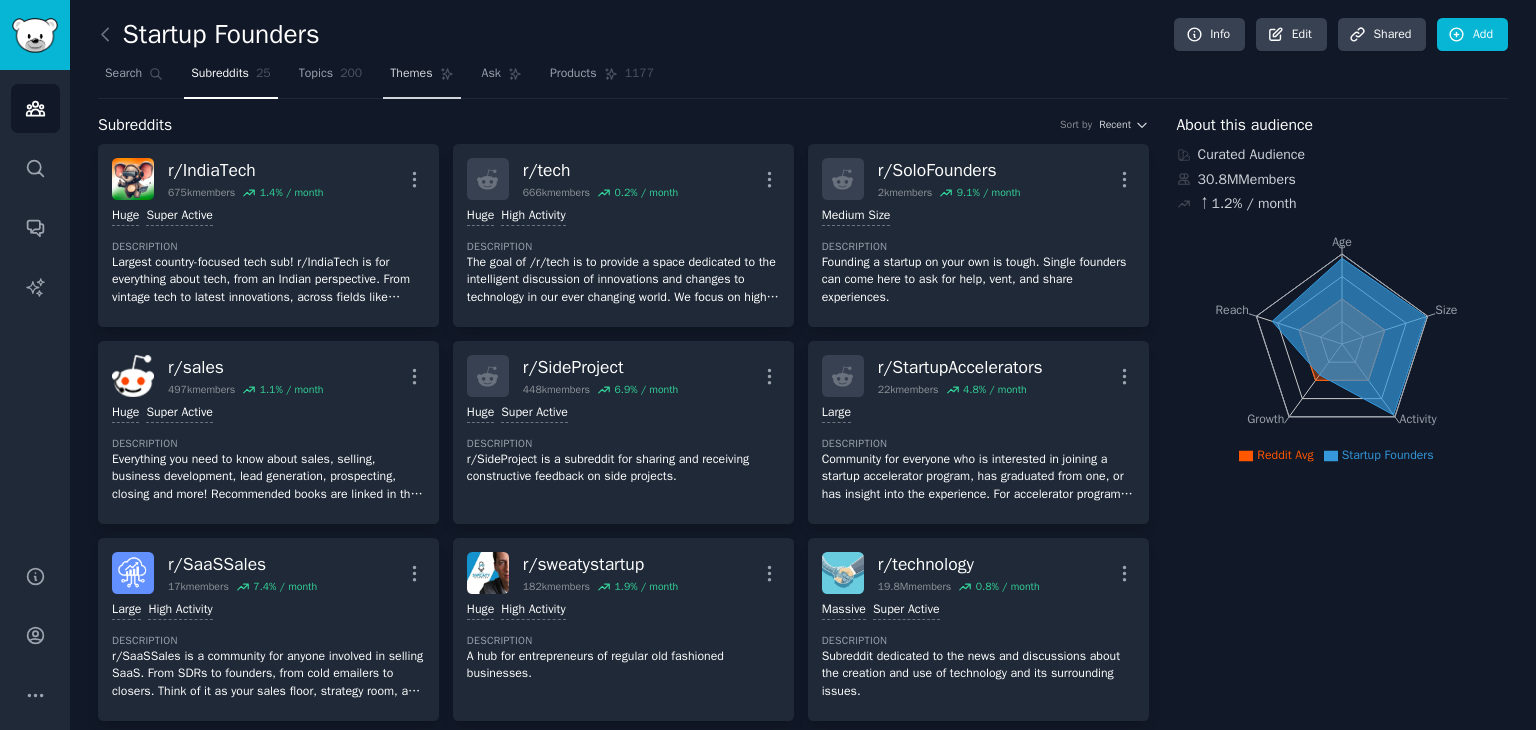 click on "Themes" at bounding box center (411, 74) 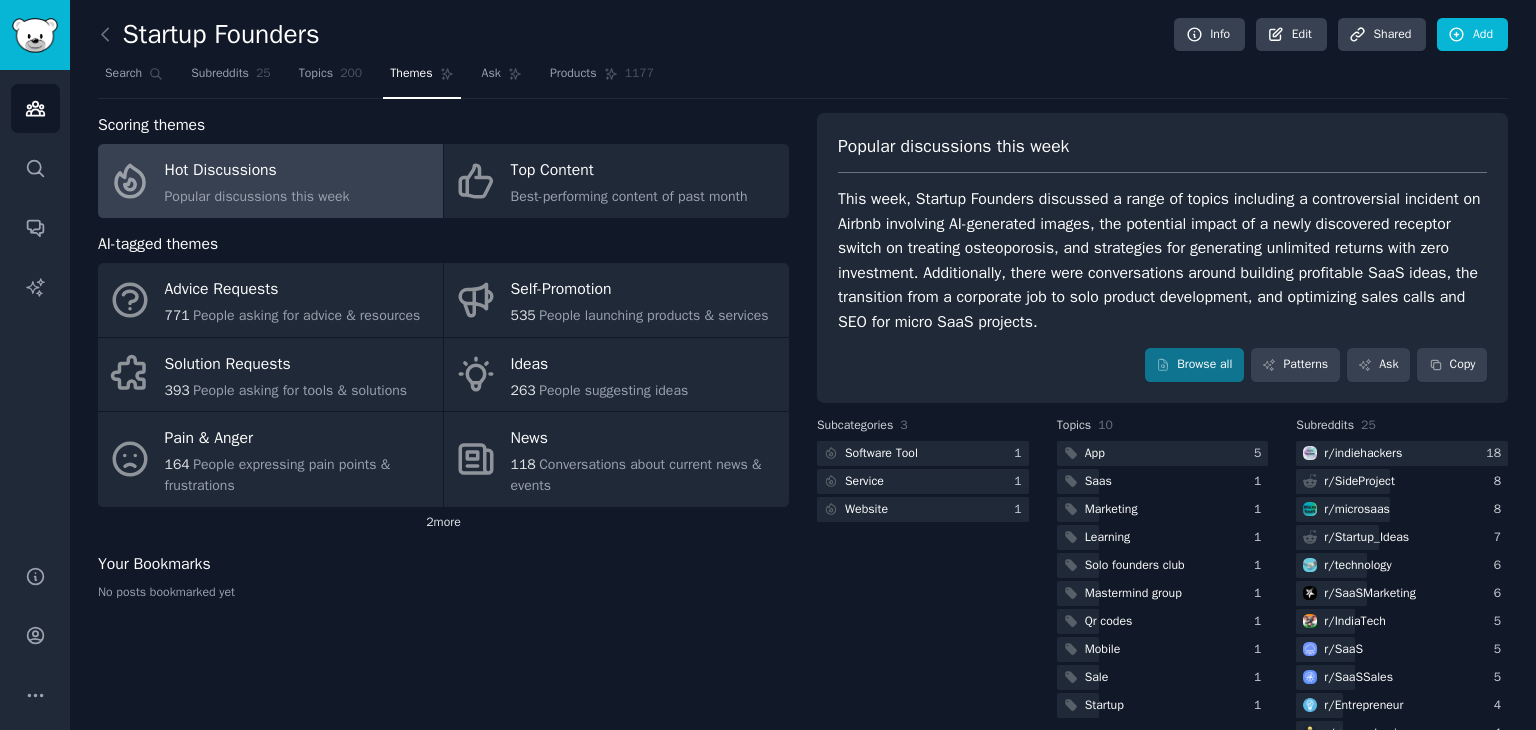 click on "2  more" 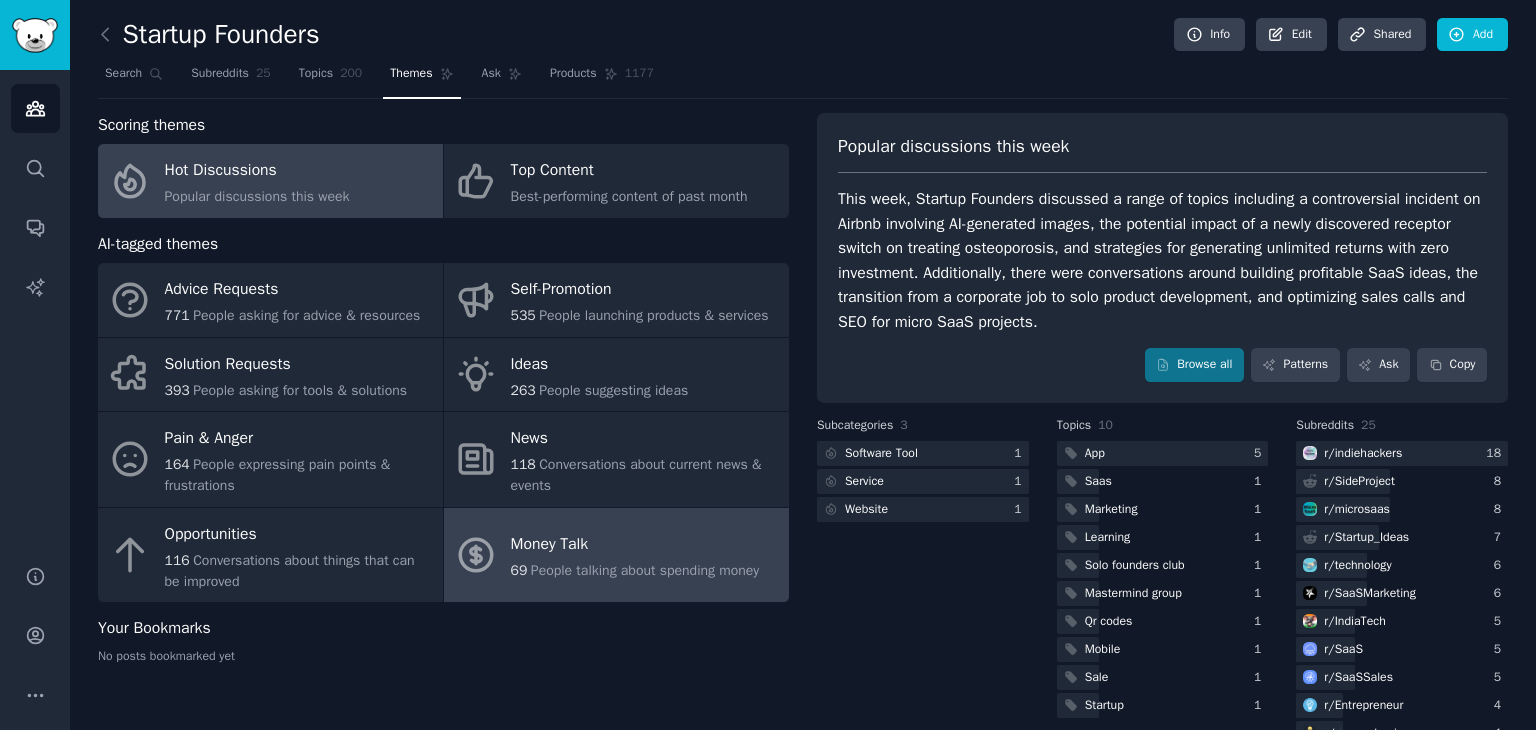 click on "69 People talking about spending money" at bounding box center [635, 570] 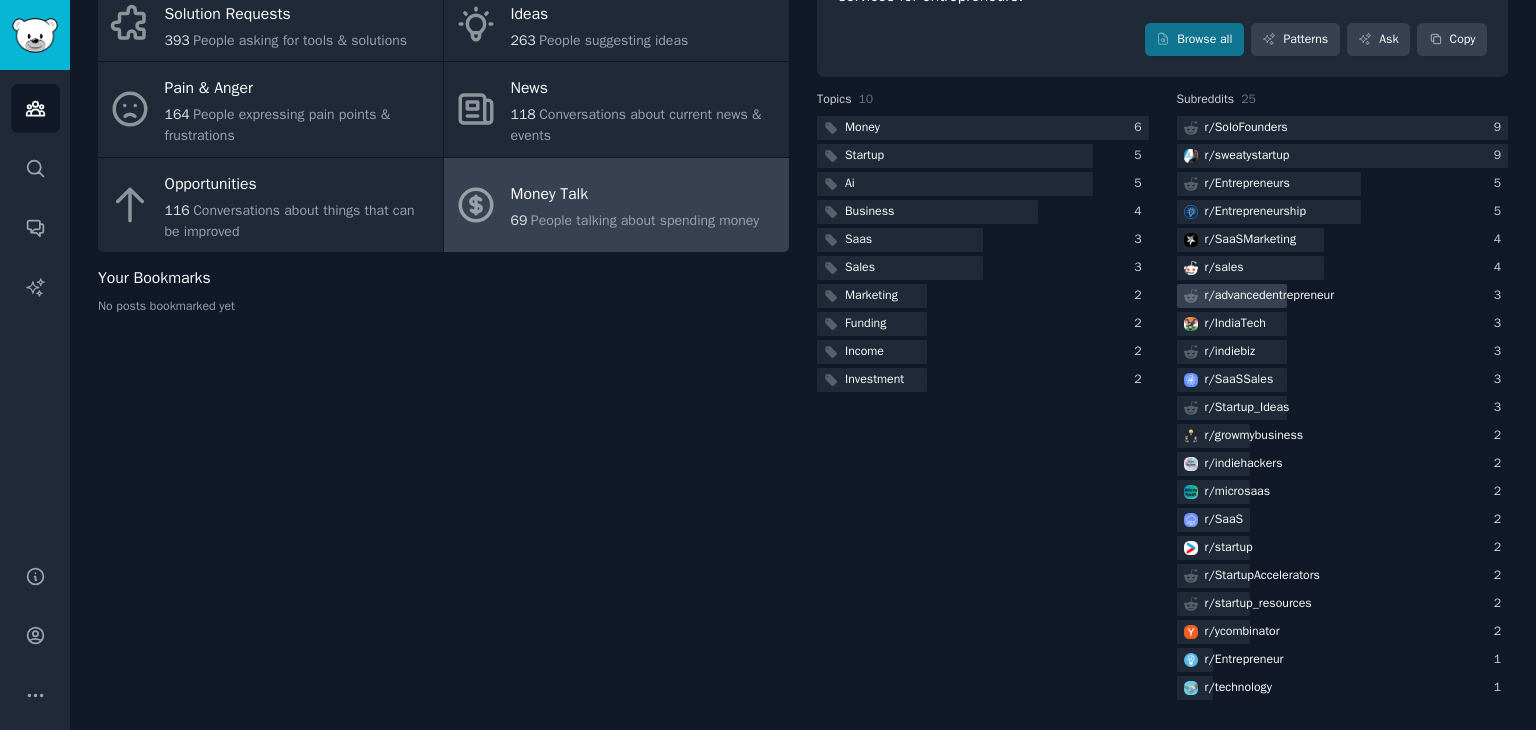 scroll, scrollTop: 0, scrollLeft: 0, axis: both 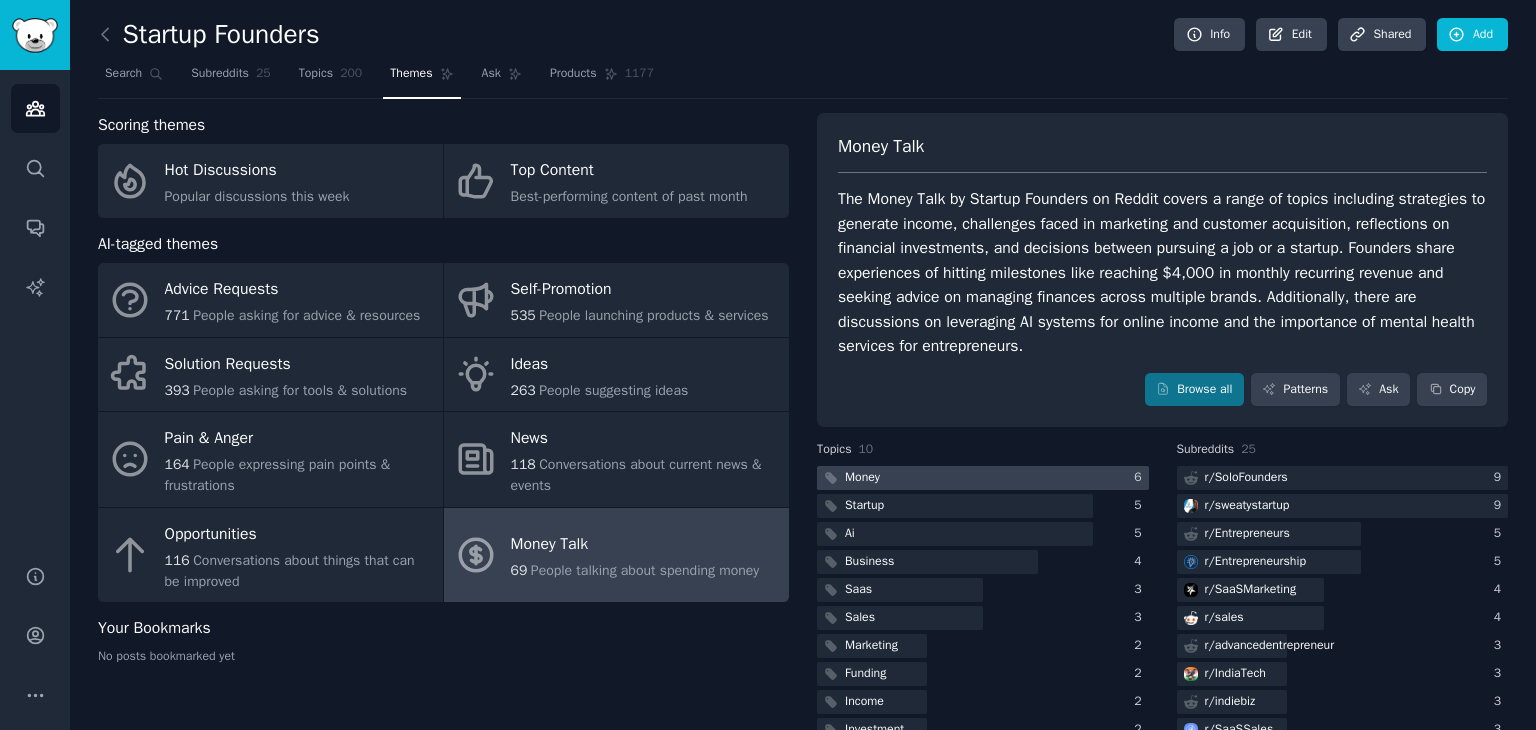 click at bounding box center [983, 478] 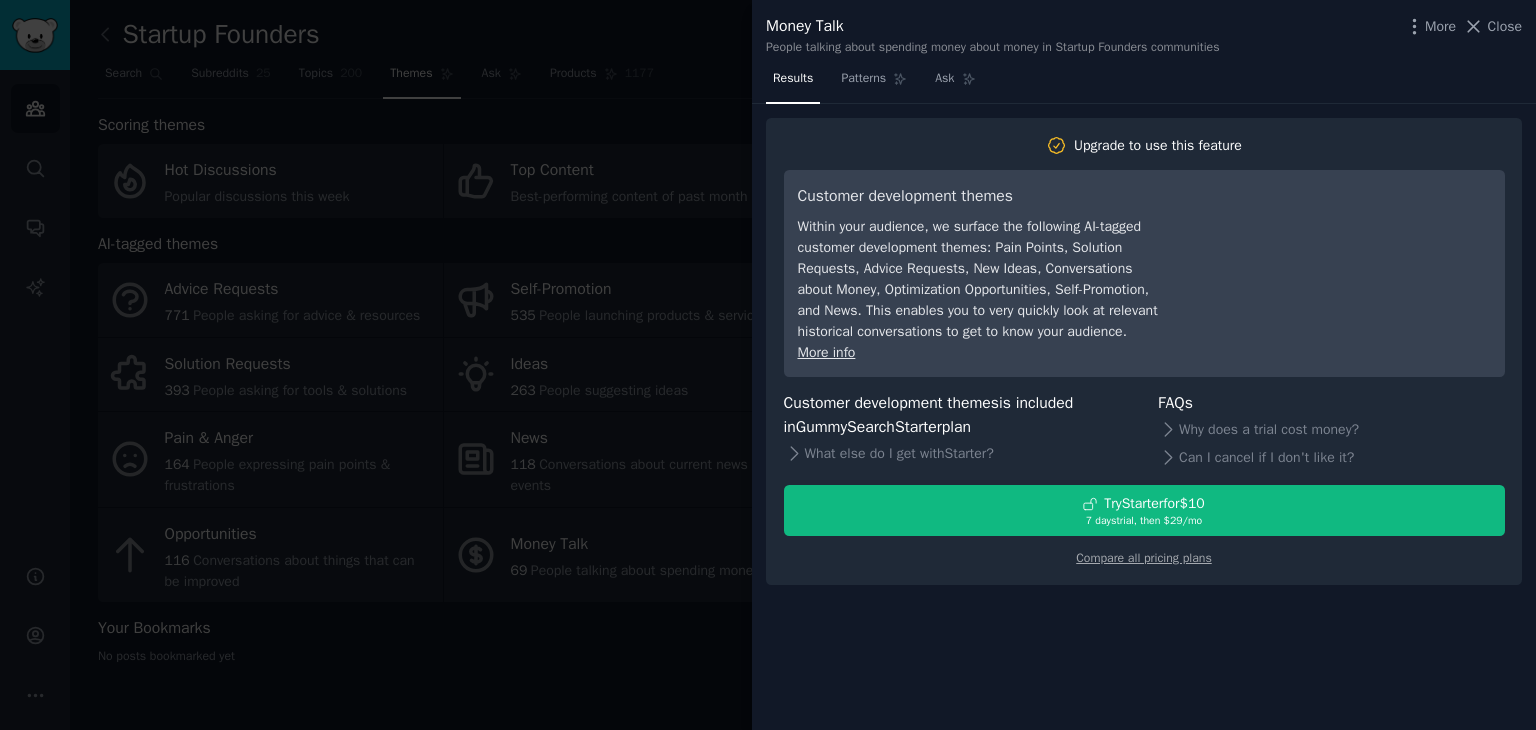 click at bounding box center [768, 365] 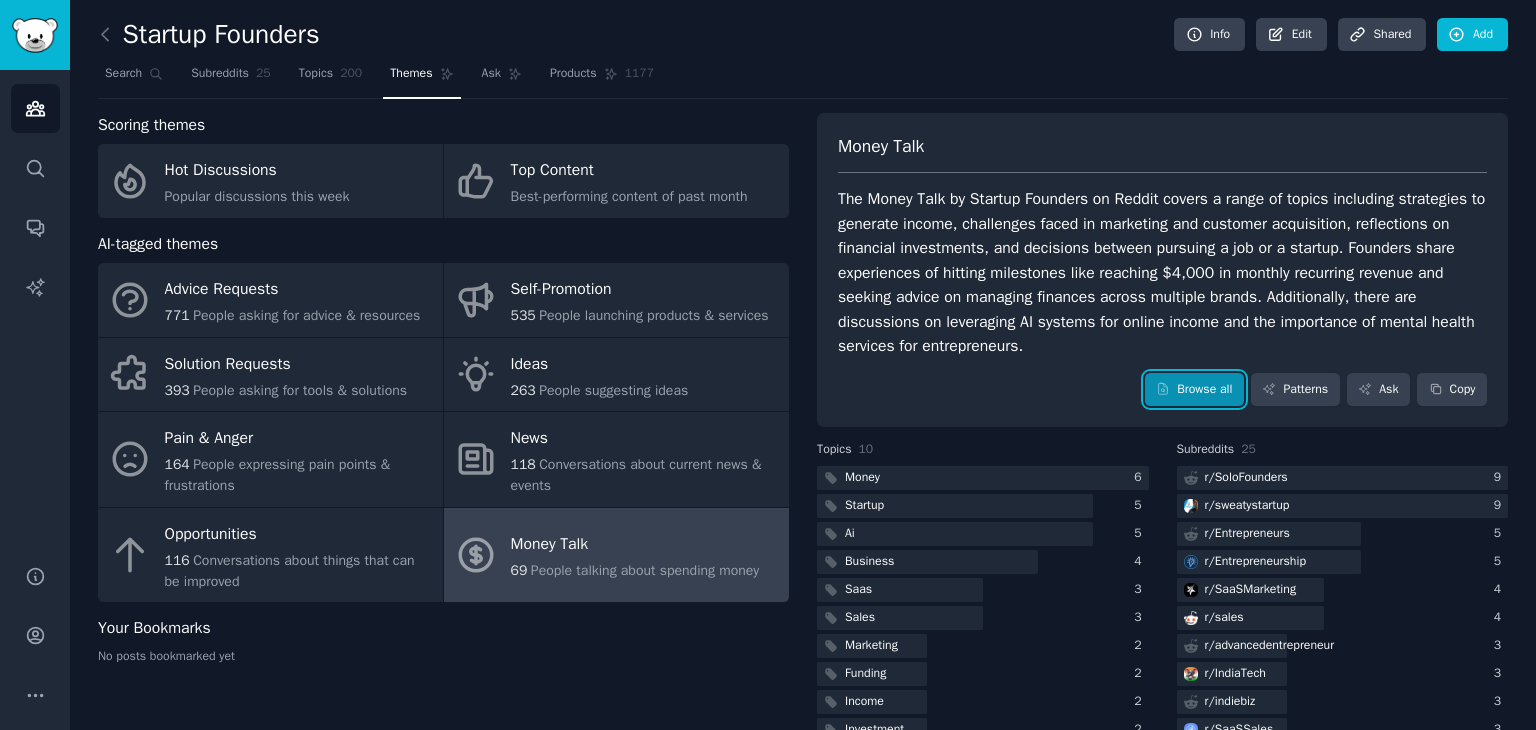 click on "Browse all" at bounding box center [1194, 390] 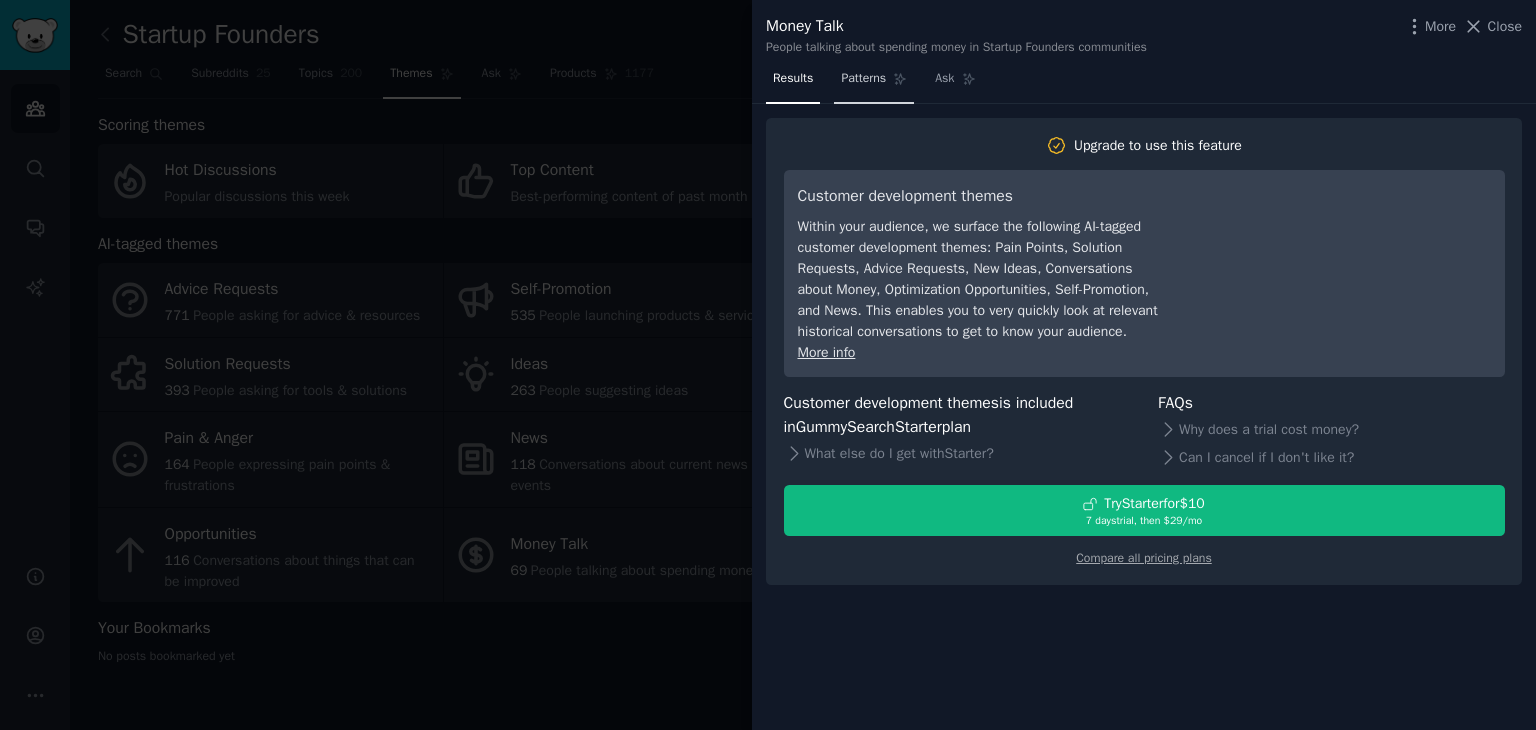 click on "Patterns" at bounding box center [863, 79] 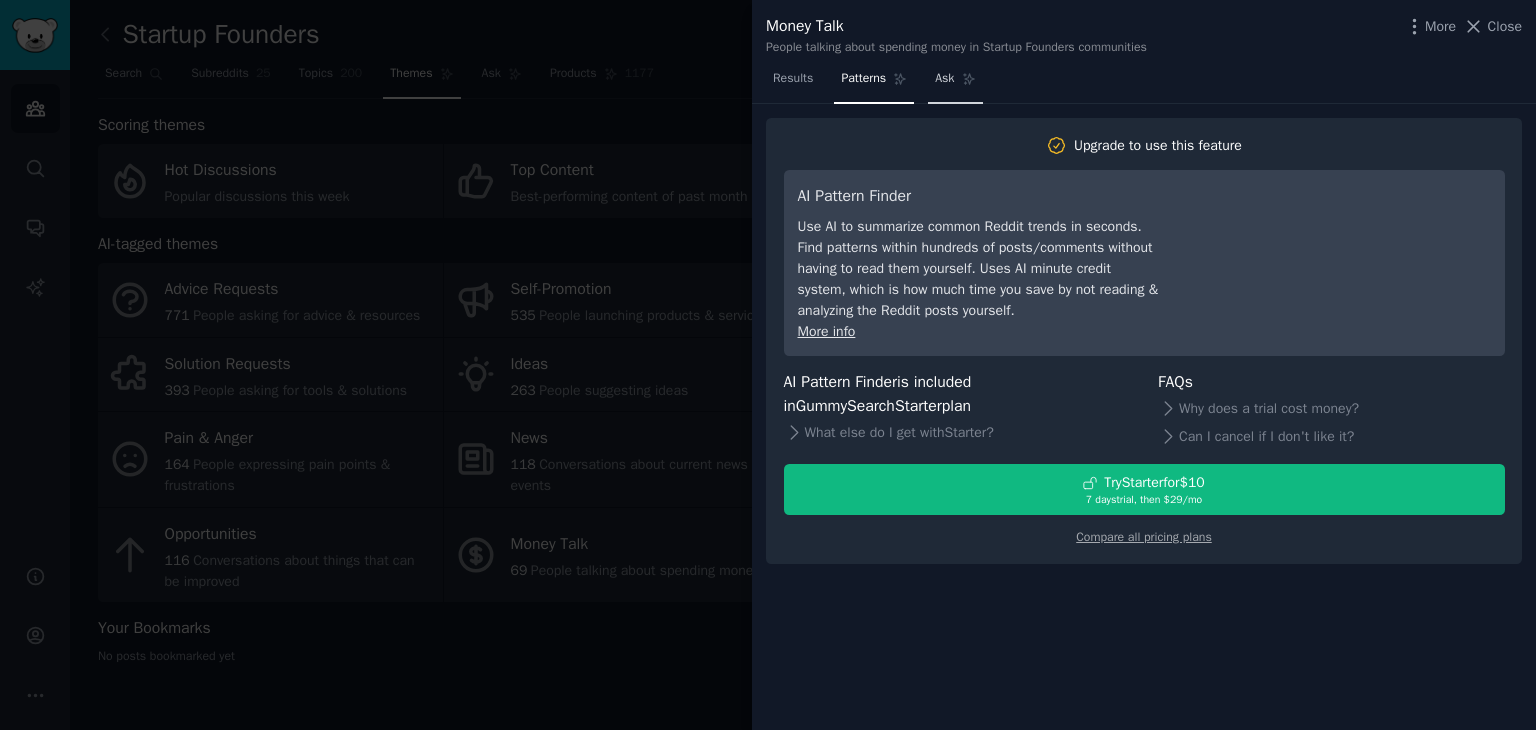 click on "Ask" at bounding box center [944, 79] 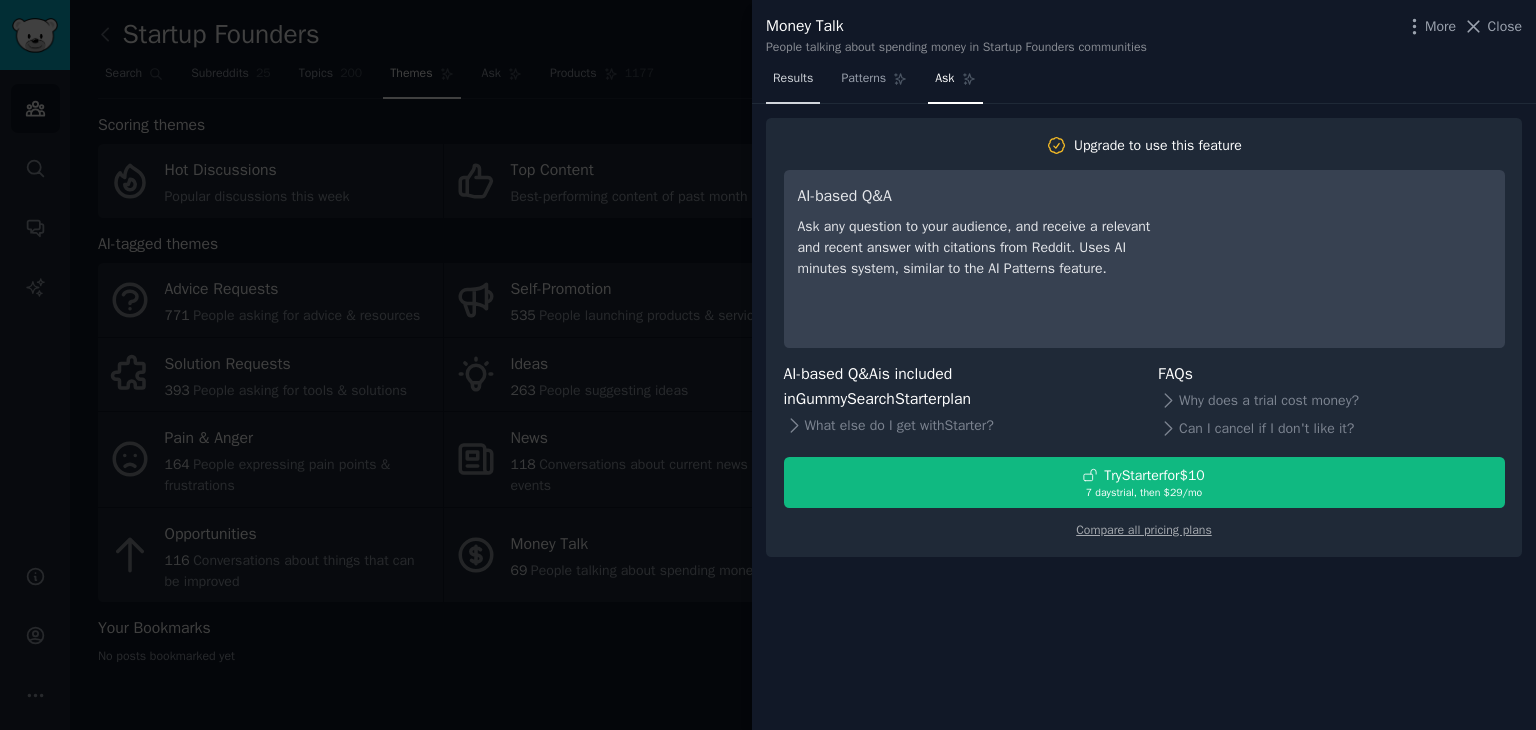 click on "Results" at bounding box center (793, 79) 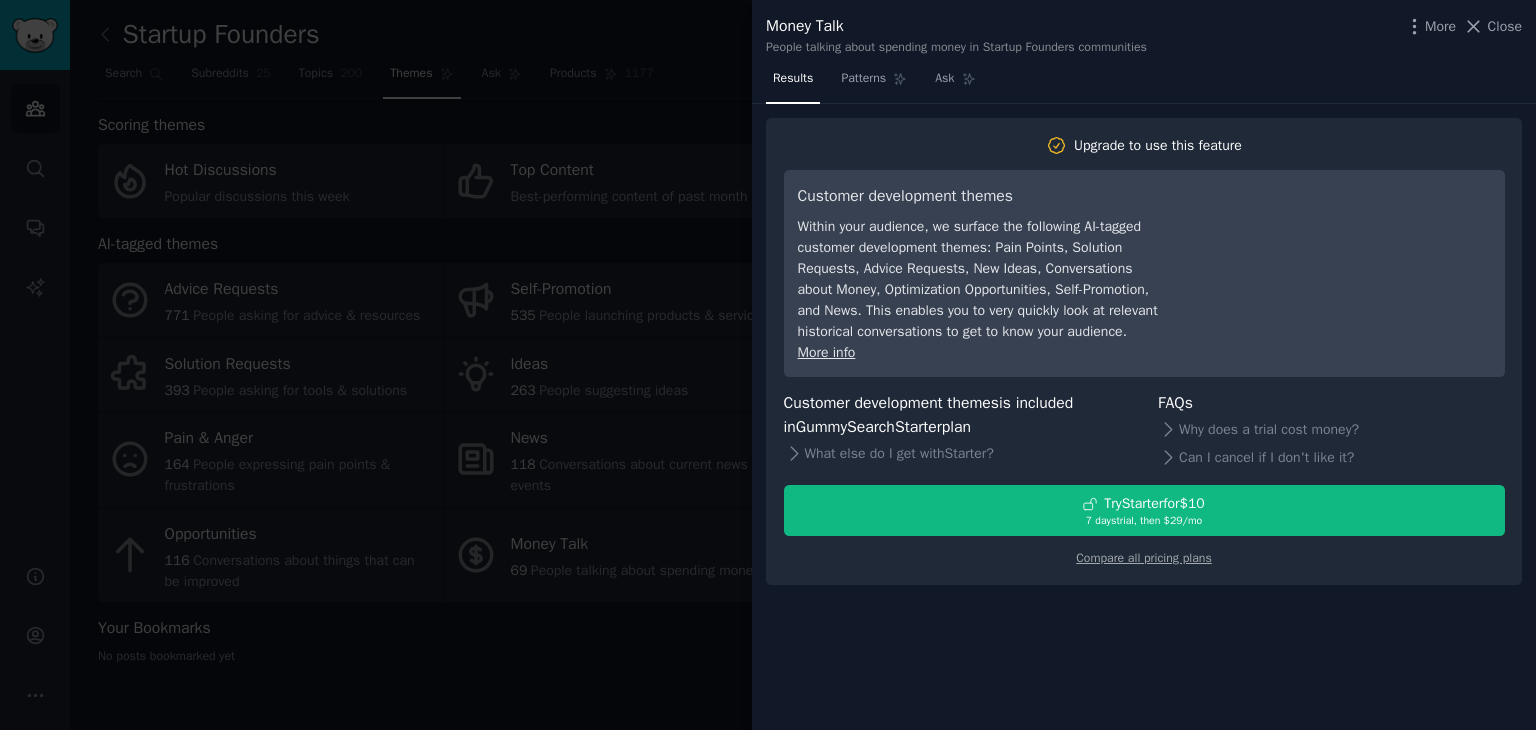 click at bounding box center (768, 365) 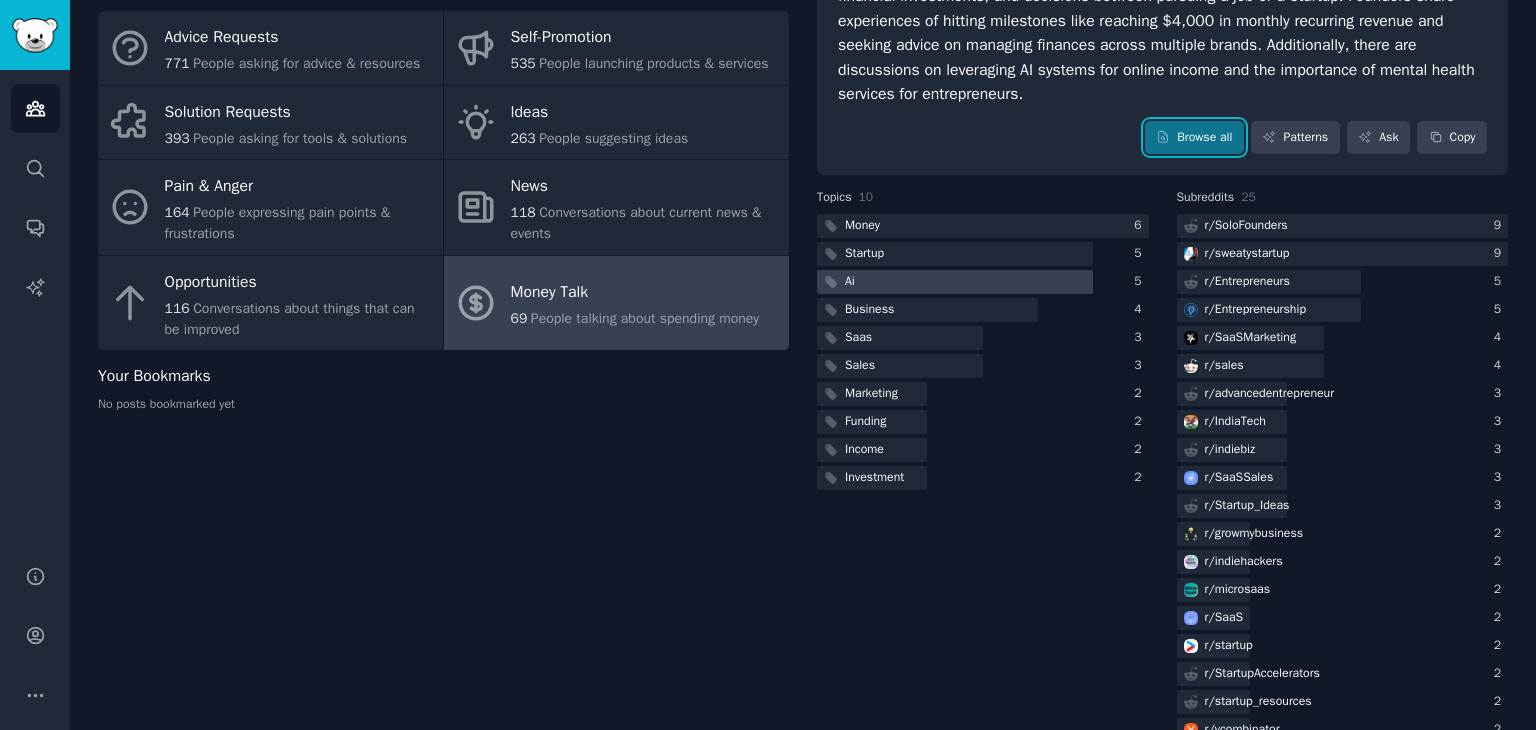 scroll, scrollTop: 0, scrollLeft: 0, axis: both 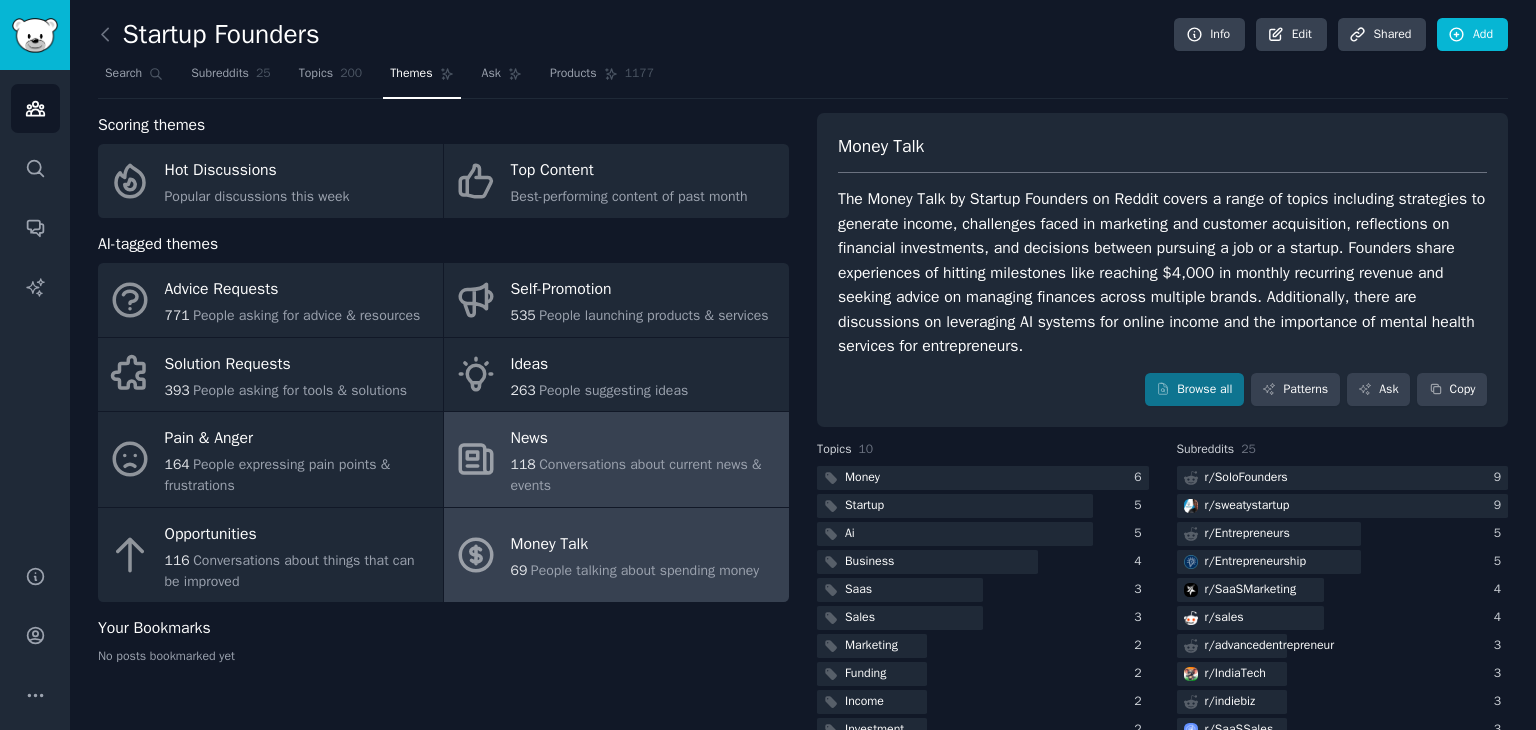 click on "Conversations about current news & events" at bounding box center [636, 475] 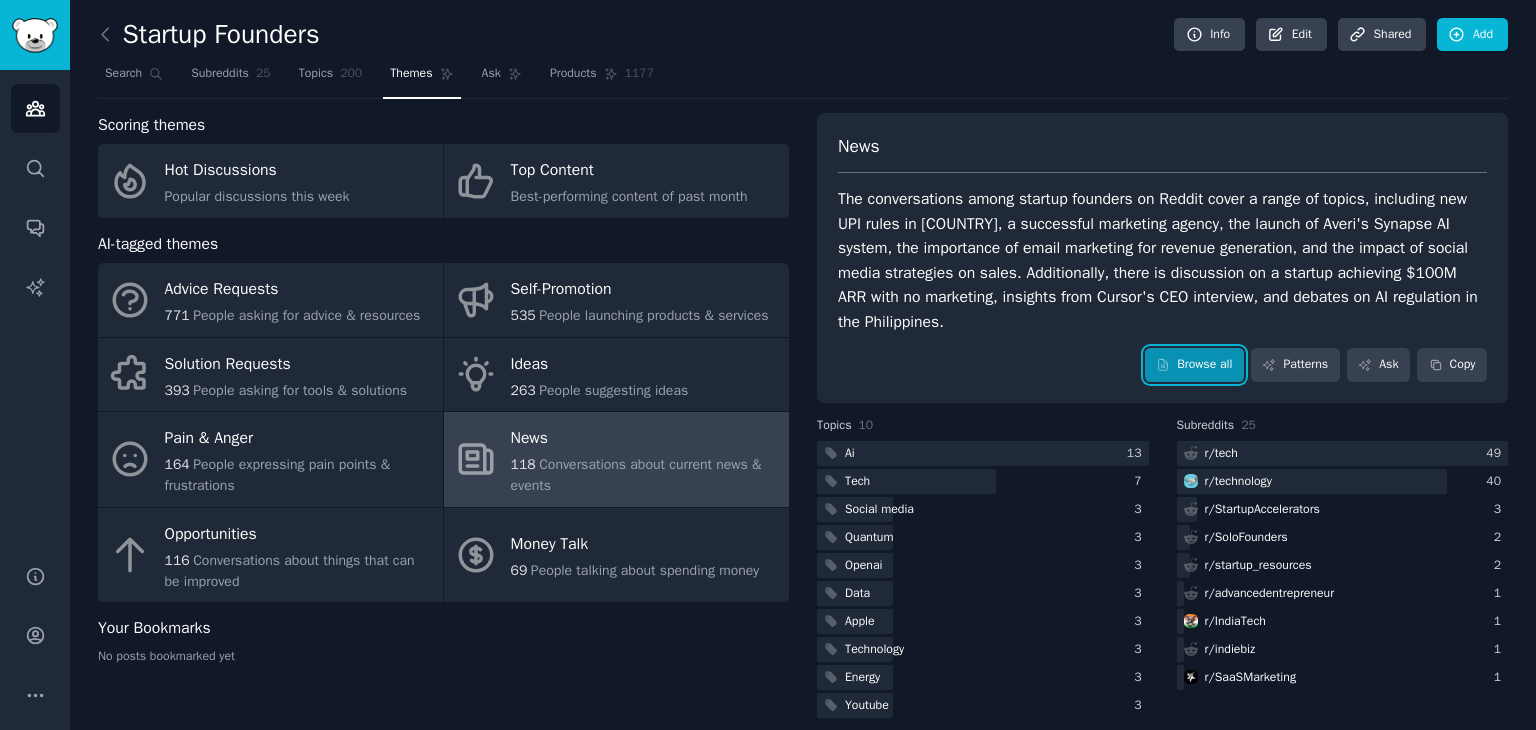 click on "Browse all" at bounding box center [1194, 365] 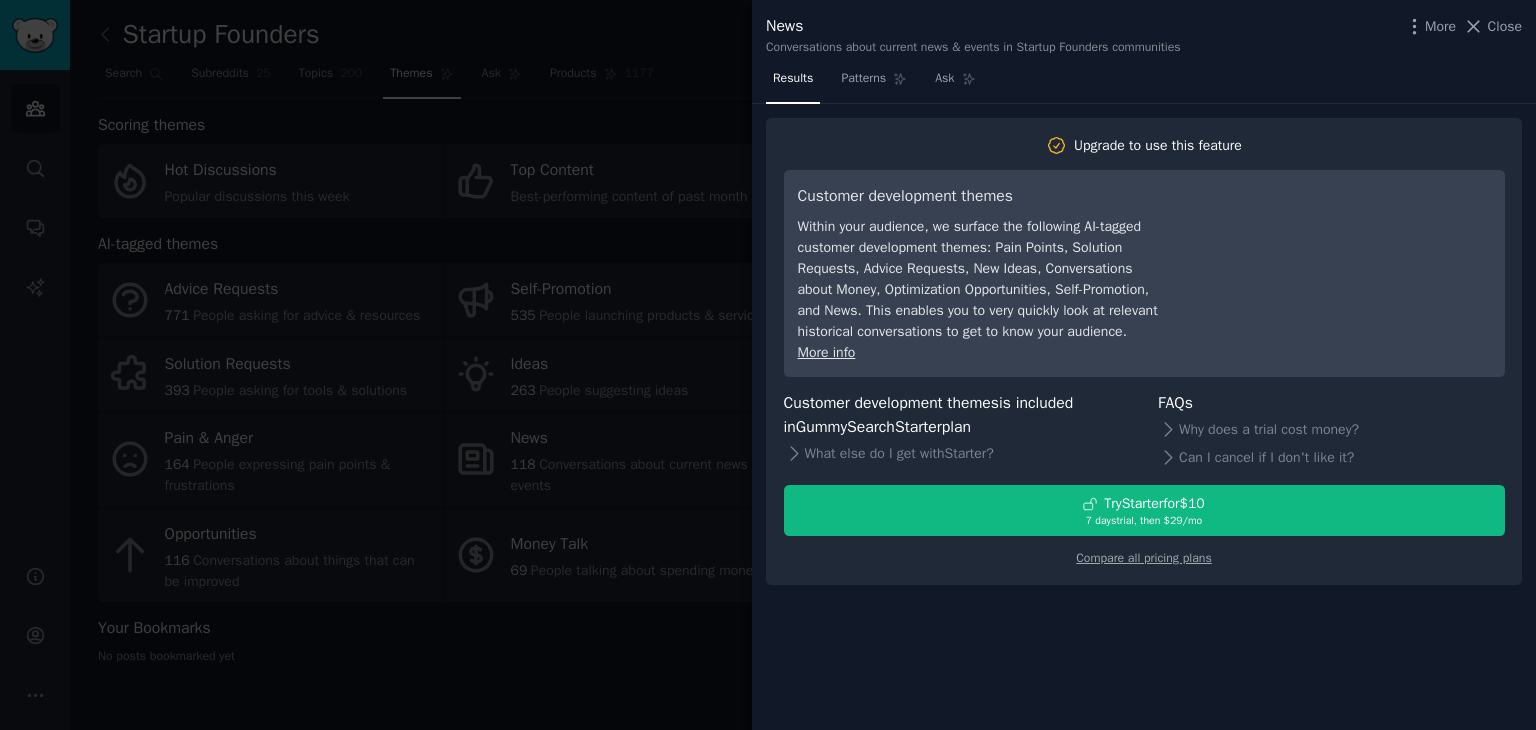 click at bounding box center [768, 365] 